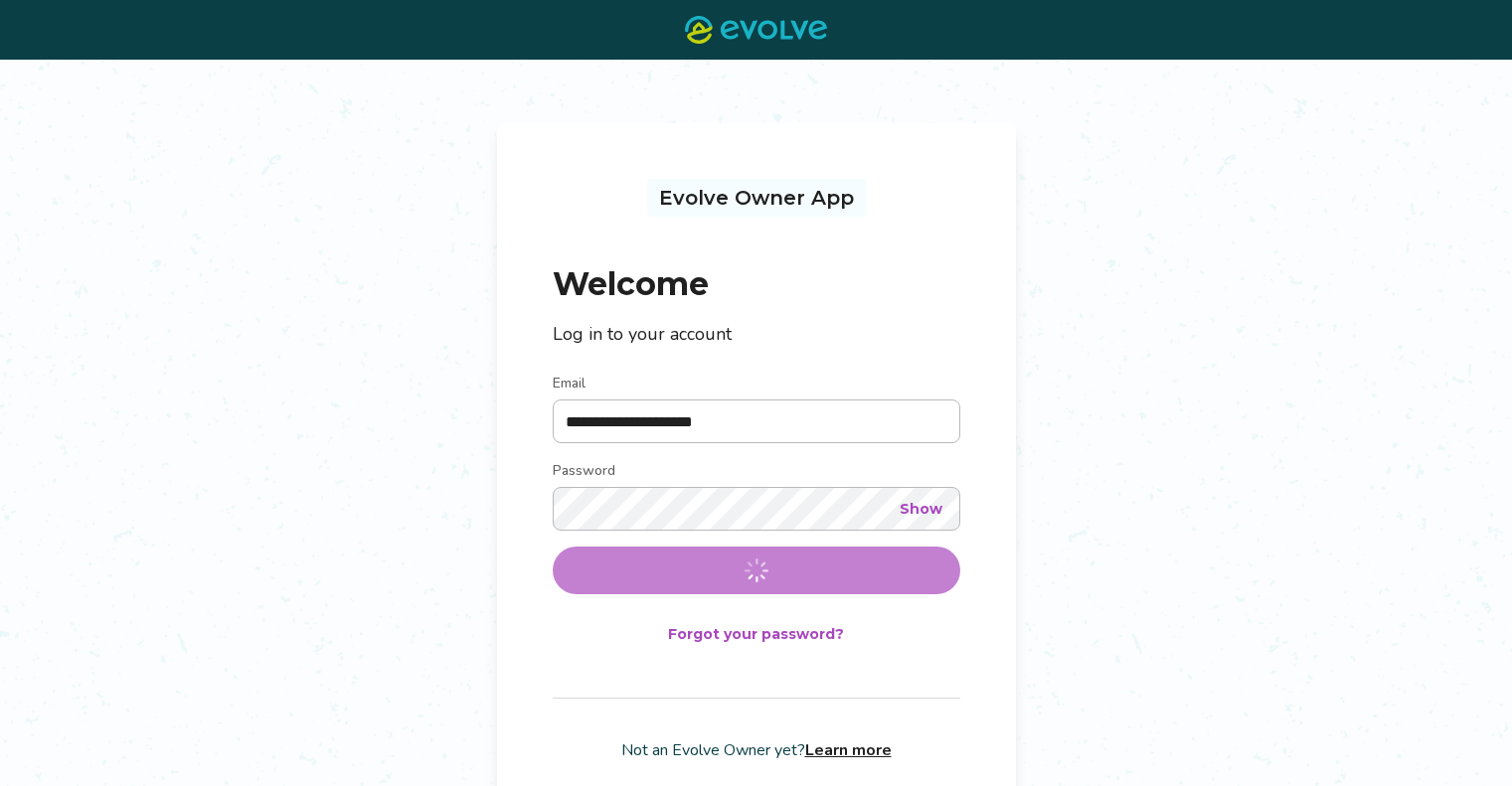 scroll, scrollTop: 0, scrollLeft: 0, axis: both 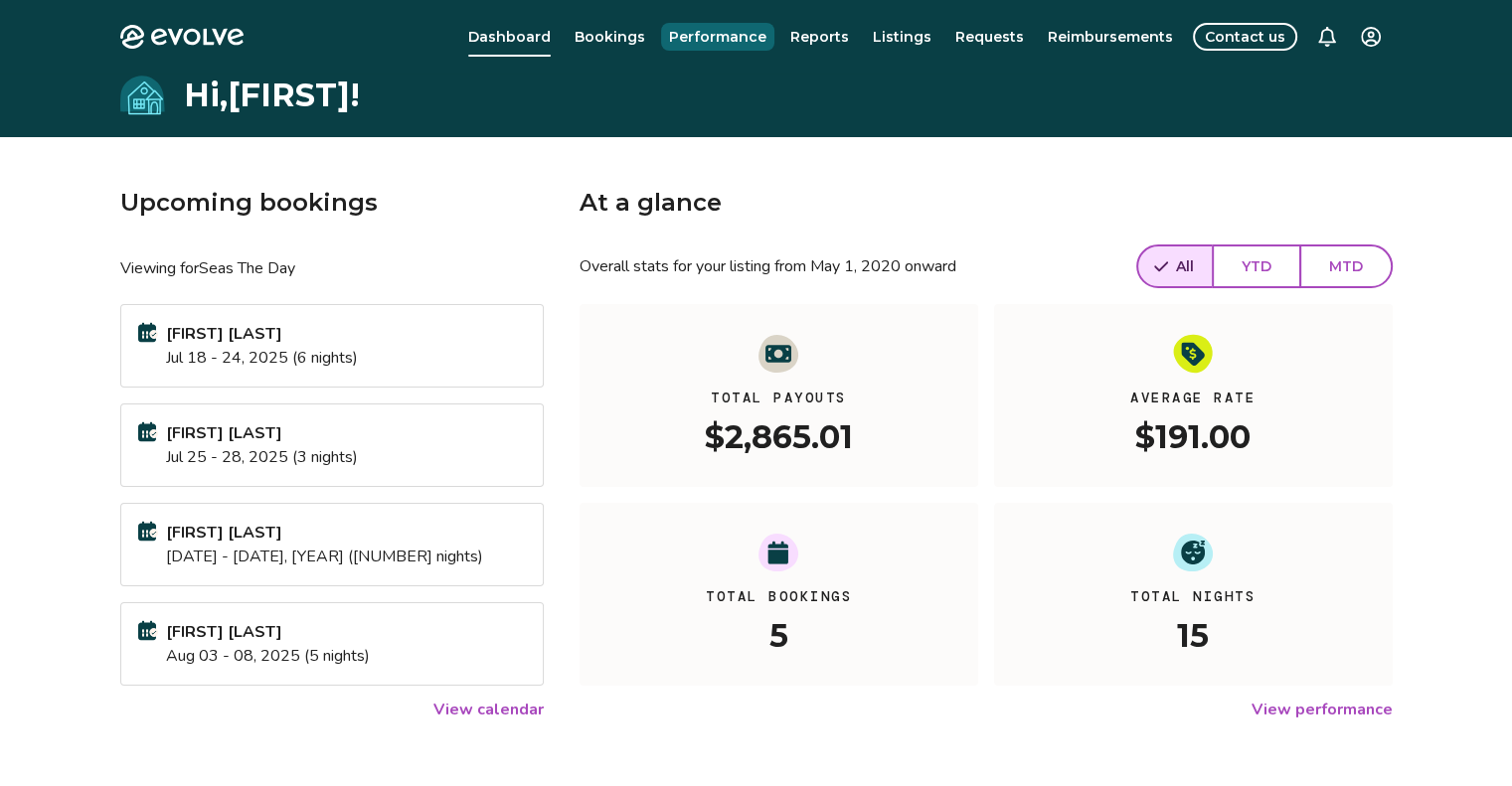 click on "Performance" at bounding box center (718, 37) 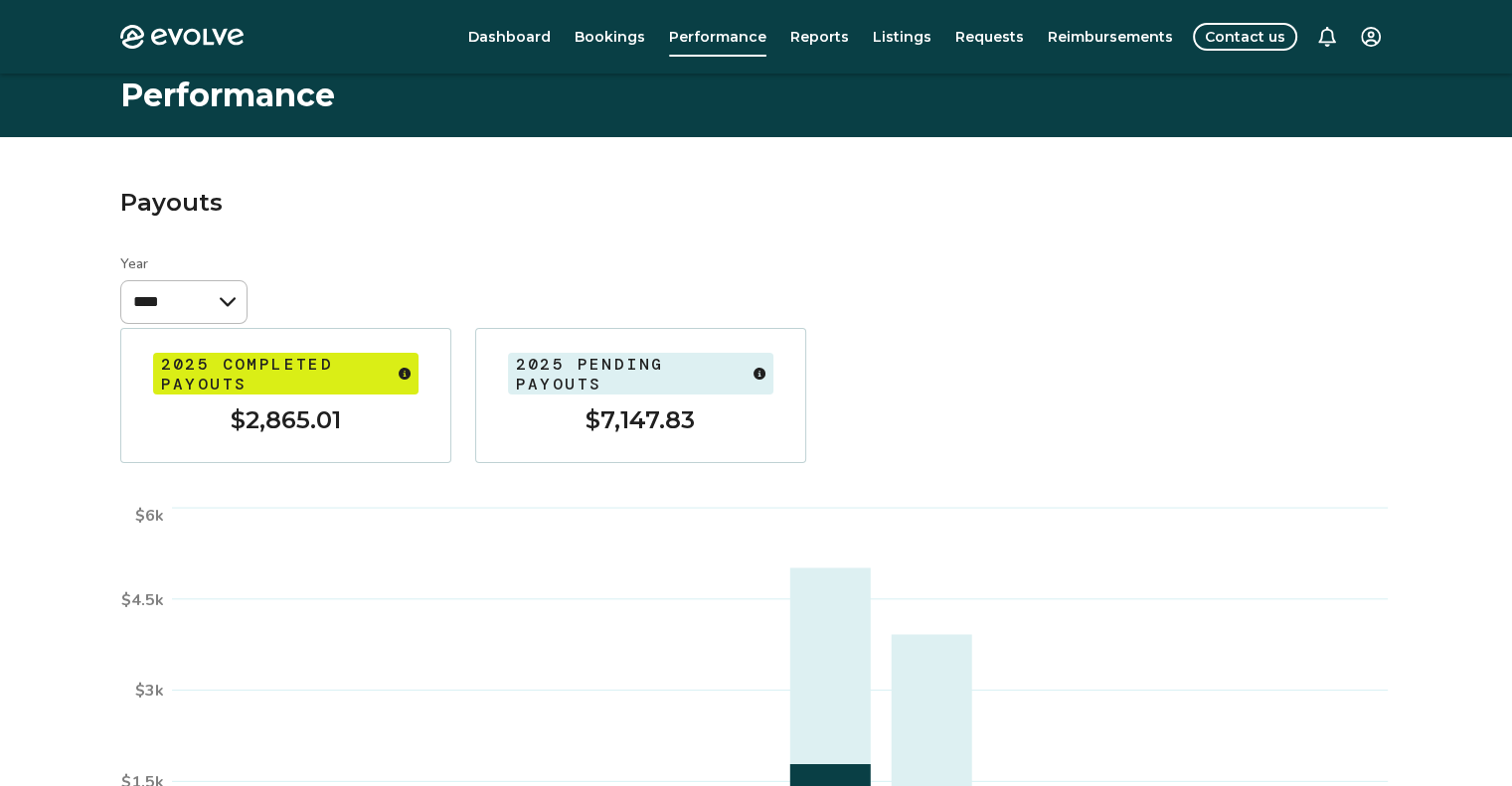 scroll, scrollTop: 351, scrollLeft: 0, axis: vertical 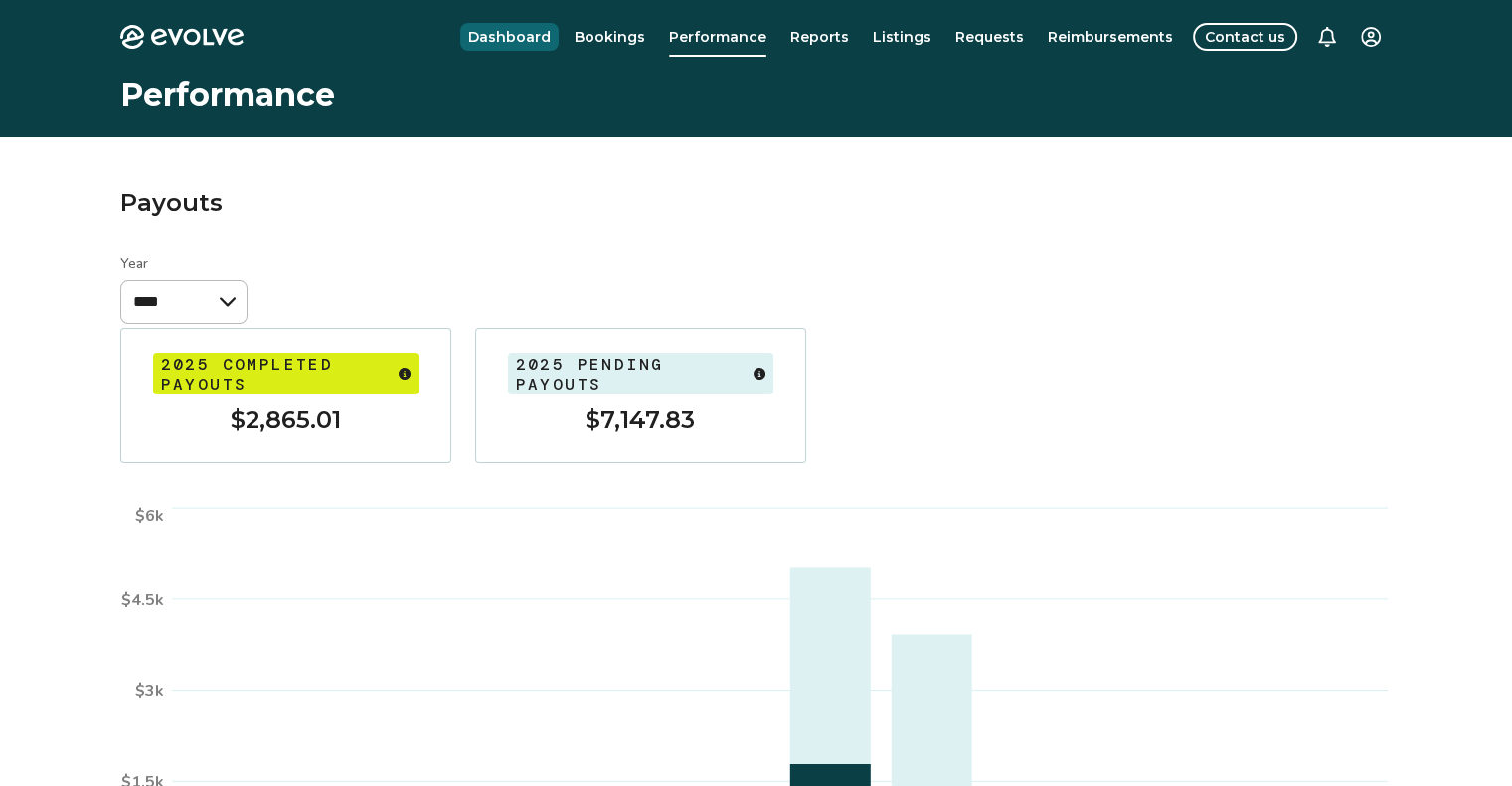 click on "Dashboard" at bounding box center (509, 37) 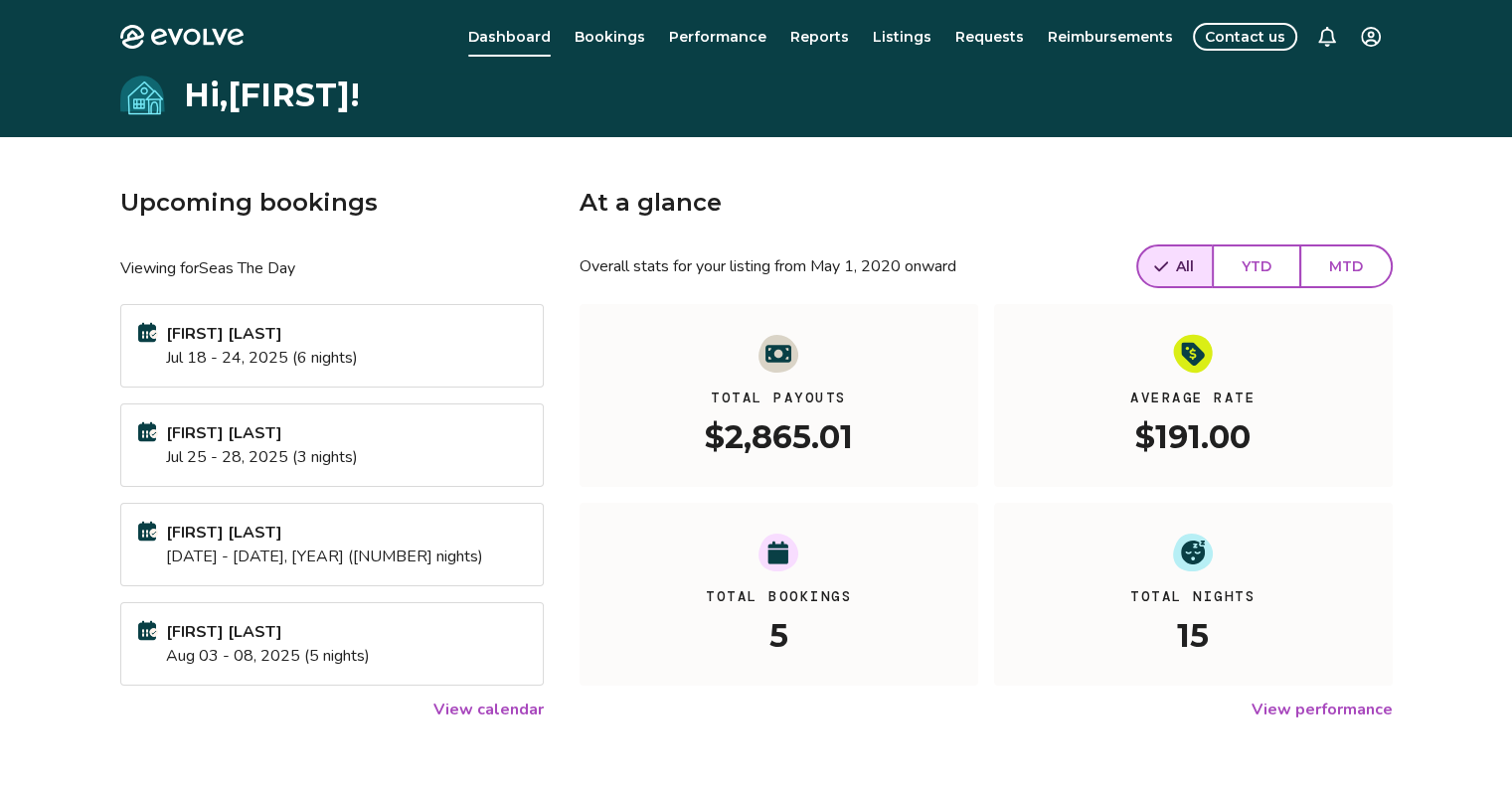 click on "View calendar" at bounding box center (488, 709) 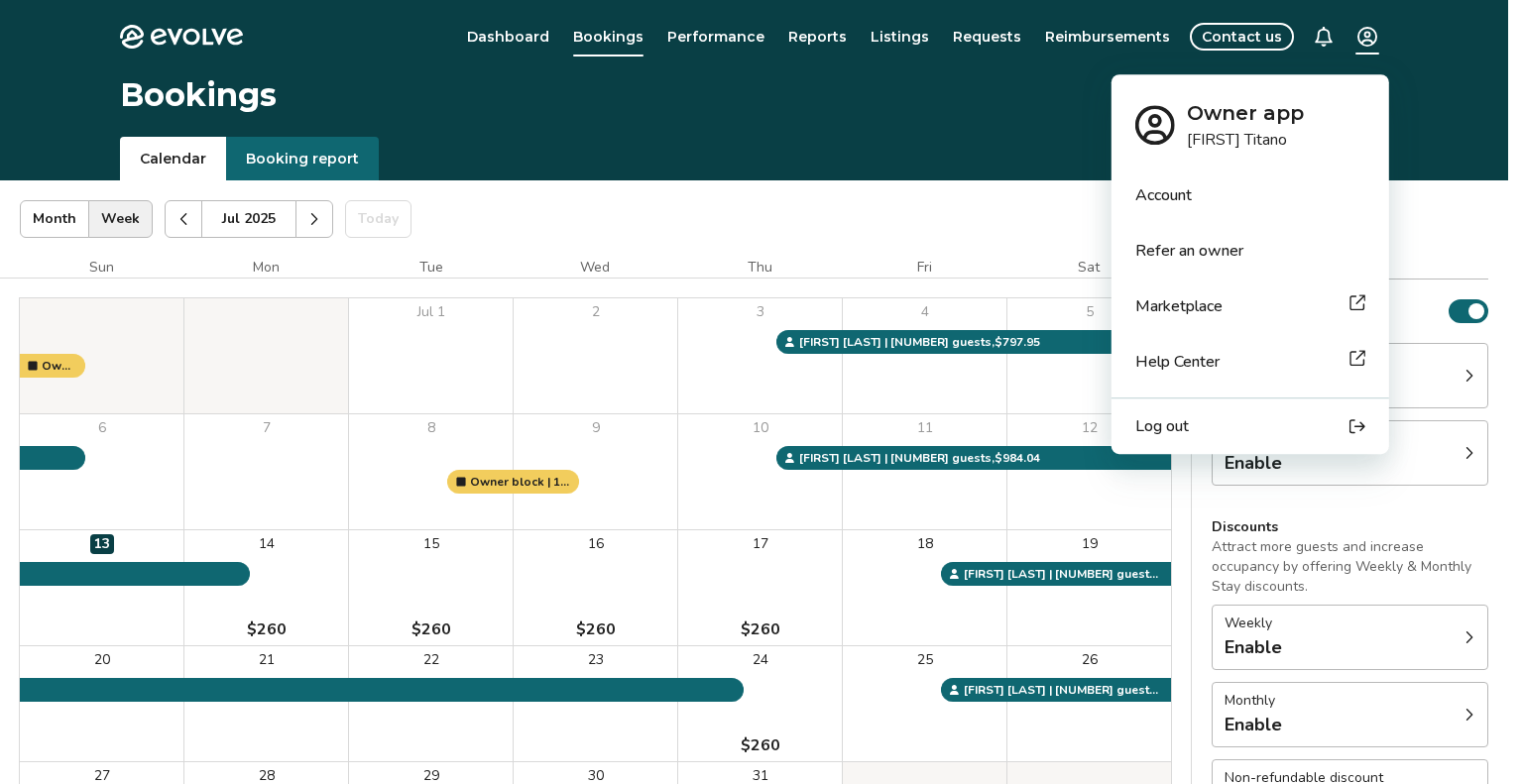 click on "Evolve Dashboard Bookings Performance Reports Listings Requests Reimbursements Contact us Bookings Calendar Booking report [MONTH] [YEAR]  | Views Month Week [MONTH] [YEAR] Today Settings Seas The Day [MONTH] [YEAR] Sun Mon Tue Wed Thu Fri Sat Jul 1 2 3 4 5 6 7 8 9 10 11 12 13 14 $[PRICE] 15 $[PRICE] 16 $[PRICE] 17 $[PRICE] 18 19 20 21 22 23 24 $[PRICE] 25 26 27 28 $[PRICE] 29 30 31 Owner block | [NUMBER] nights,  Personal Use Owner block | [NUMBER] nights,  Personally using the property [FIRST] [LAST] | [NUMBER] guests ,  $[PRICE] [FIRST] [LAST] | [NUMBER] guests ,  $[PRICE] [FIRST] [LAST] | [NUMBER] guests ,  $[PRICE] [FIRST] [LAST] | [NUMBER] guests ,  $[PRICE] [FIRST] [LAST] | [NUMBER] guests ,  $[PRICE] Booking Pending Evolve/Owner Settings Rates Availability Rates per night Gap minimum rate Enable Last-minute minimum rate Enable Discounts Attract more guests and increase occupancy by offering Weekly & Monthly Stay discounts. Weekly Enable Monthly Enable Non-refundable discount [PERCENTAGE]% off View rates, policies, & fees Gap minimum rate Reduce your minimum rate by [PERCENTAGE]%  to help fill nights between bookings  Enable Enable" at bounding box center (762, 512) 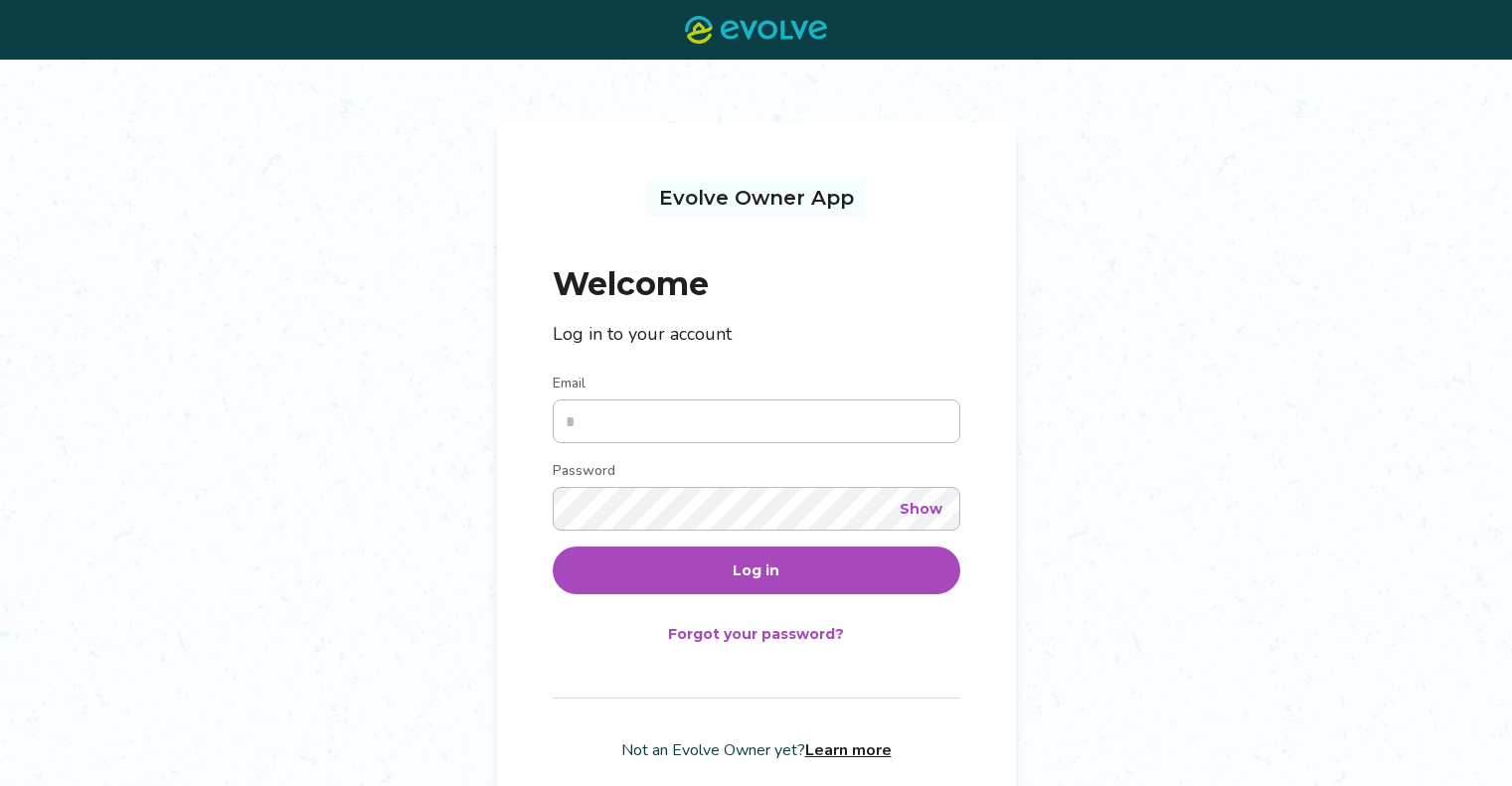 scroll, scrollTop: 0, scrollLeft: 0, axis: both 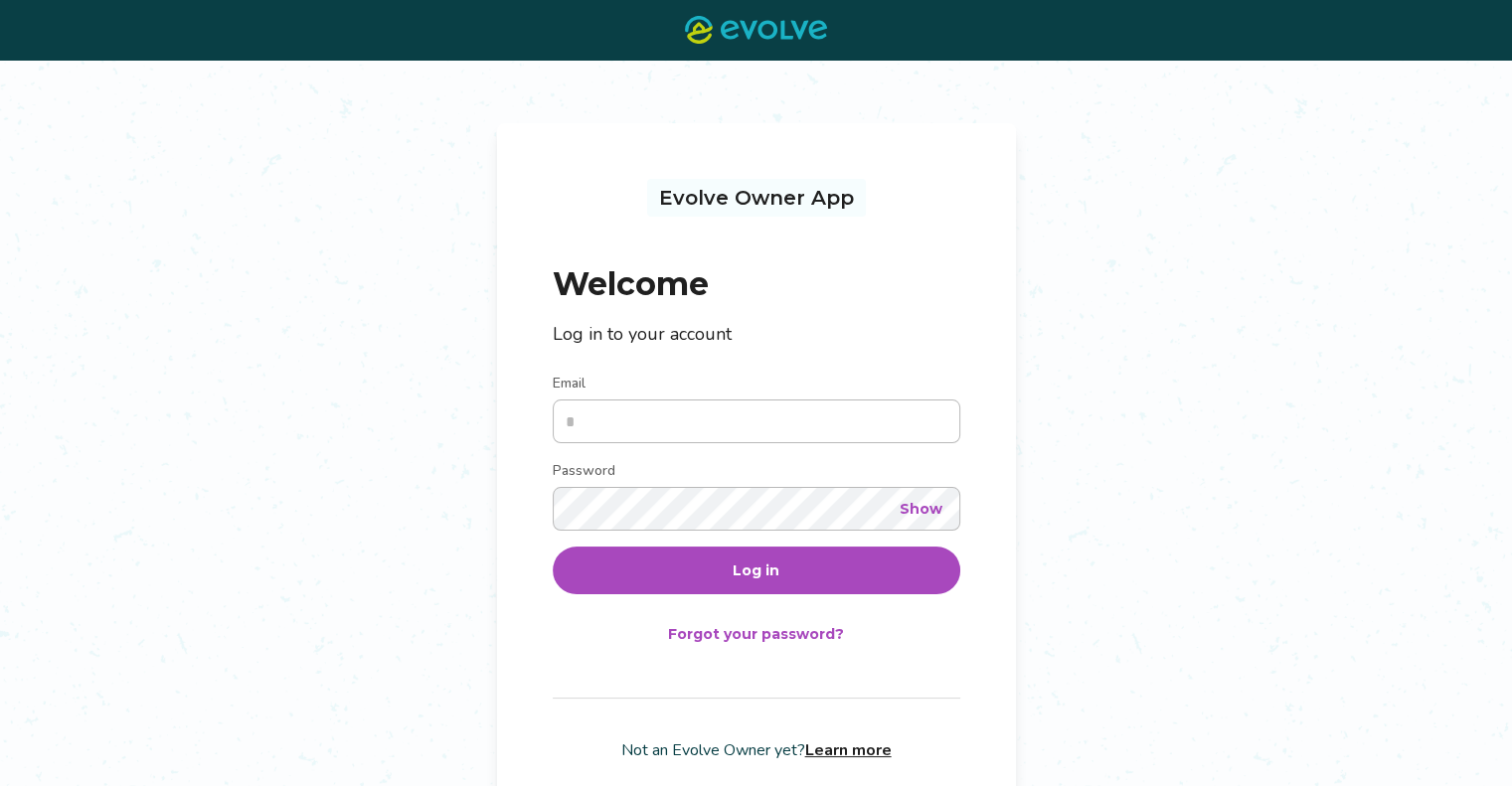 type on "**********" 